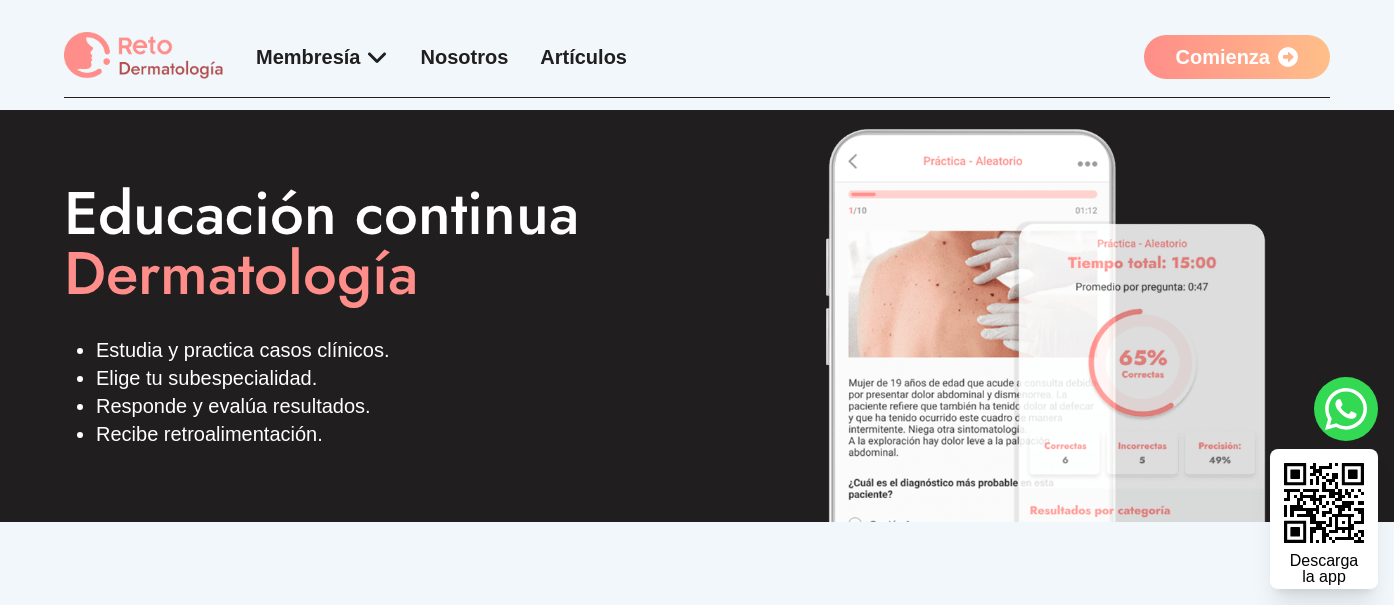 scroll, scrollTop: 0, scrollLeft: 0, axis: both 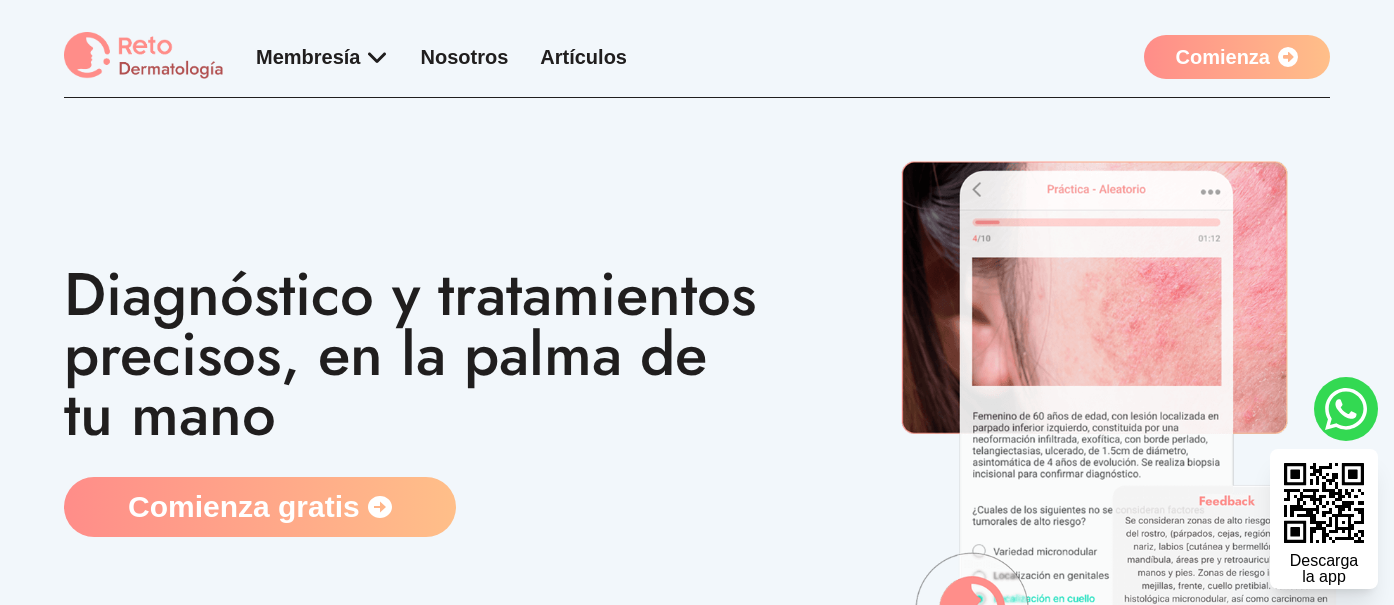 click at bounding box center [144, 56] 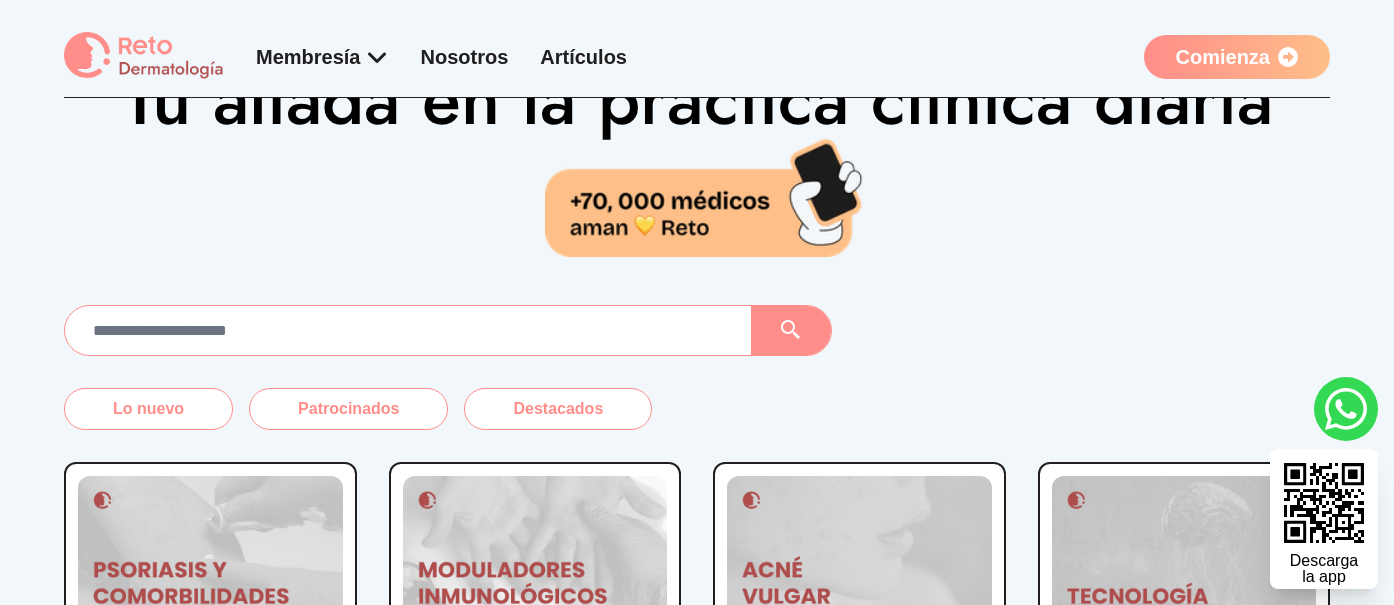 scroll, scrollTop: 0, scrollLeft: 0, axis: both 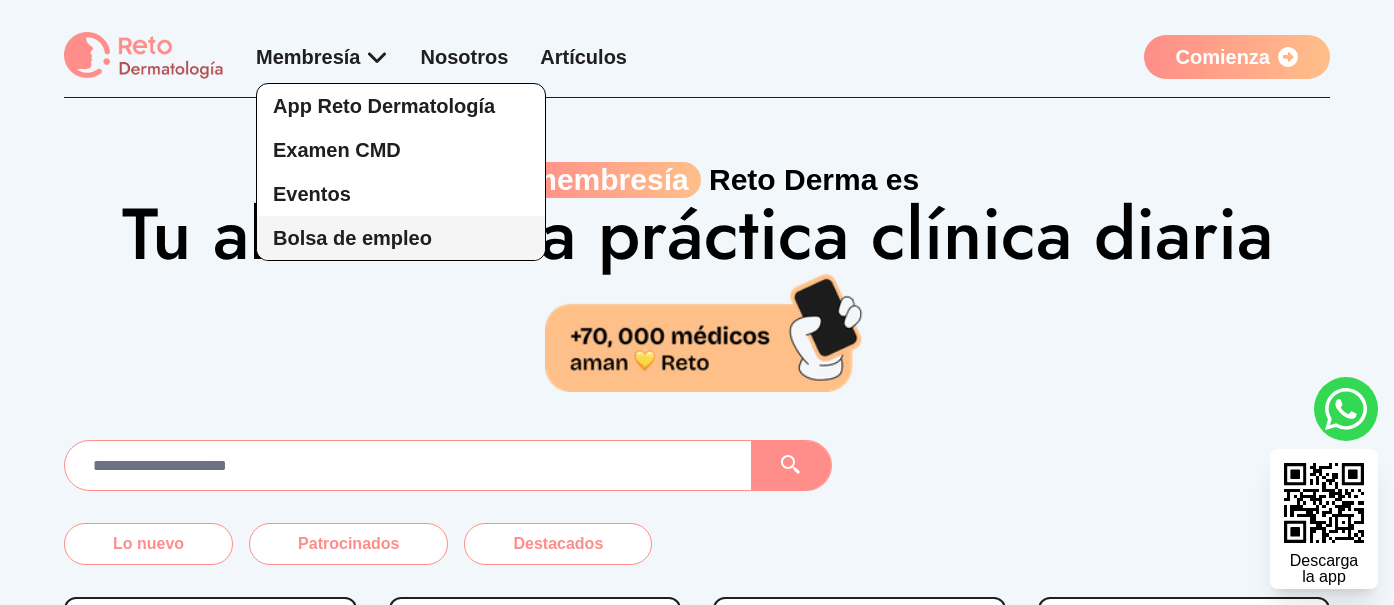 click on "Bolsa de empleo" at bounding box center (352, 238) 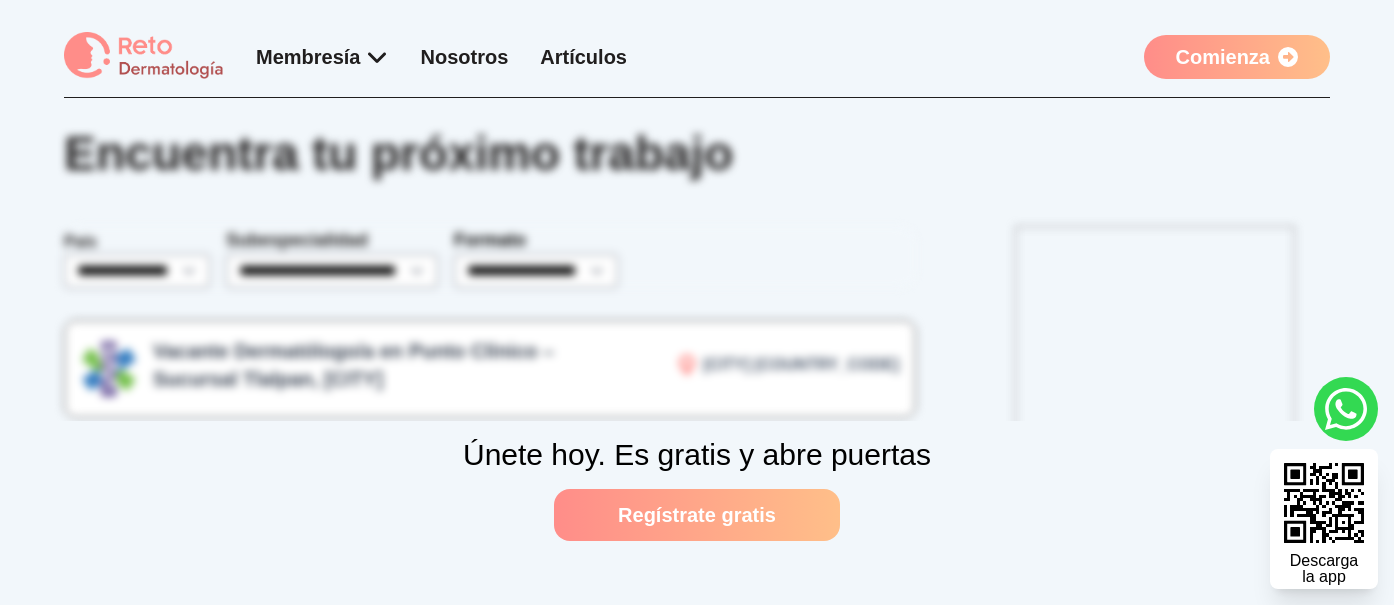 click on "Comienza" at bounding box center [1237, 57] 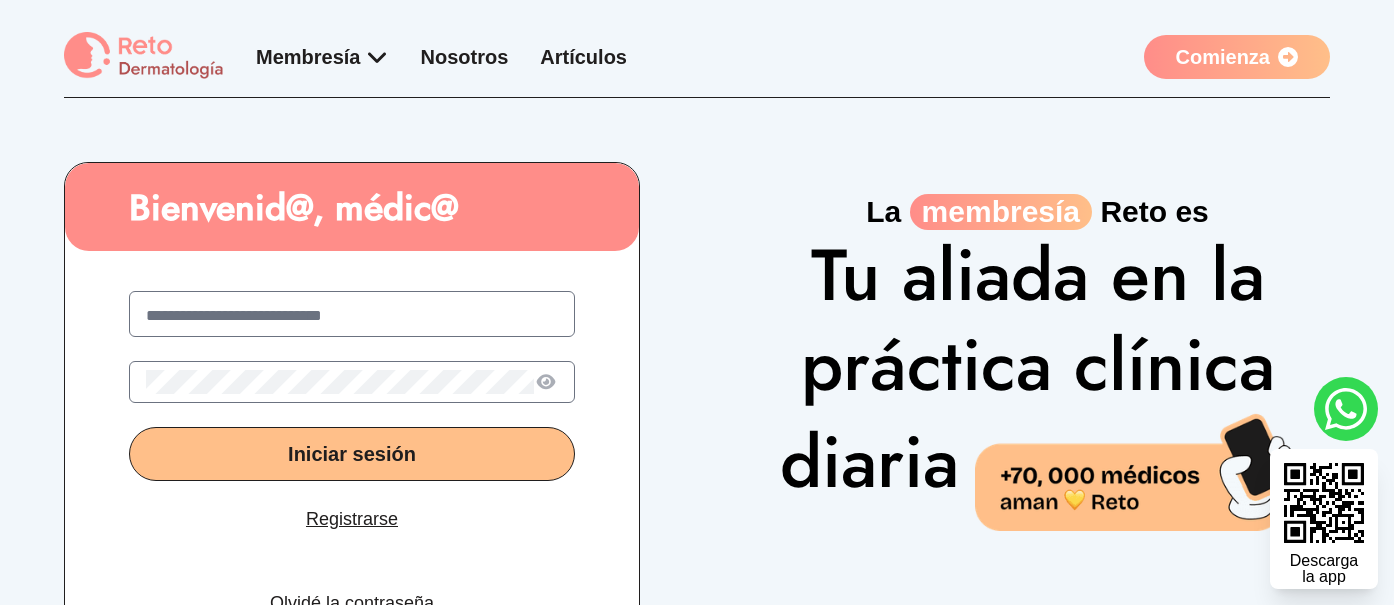 click at bounding box center (352, 316) 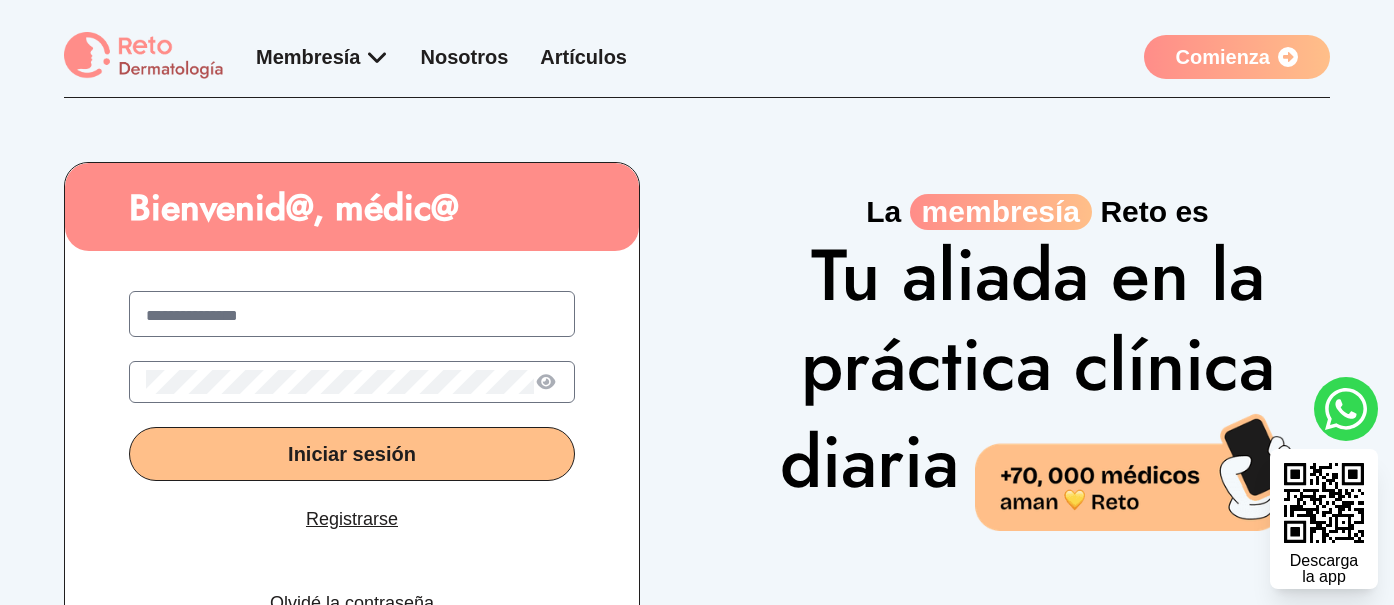 type on "**********" 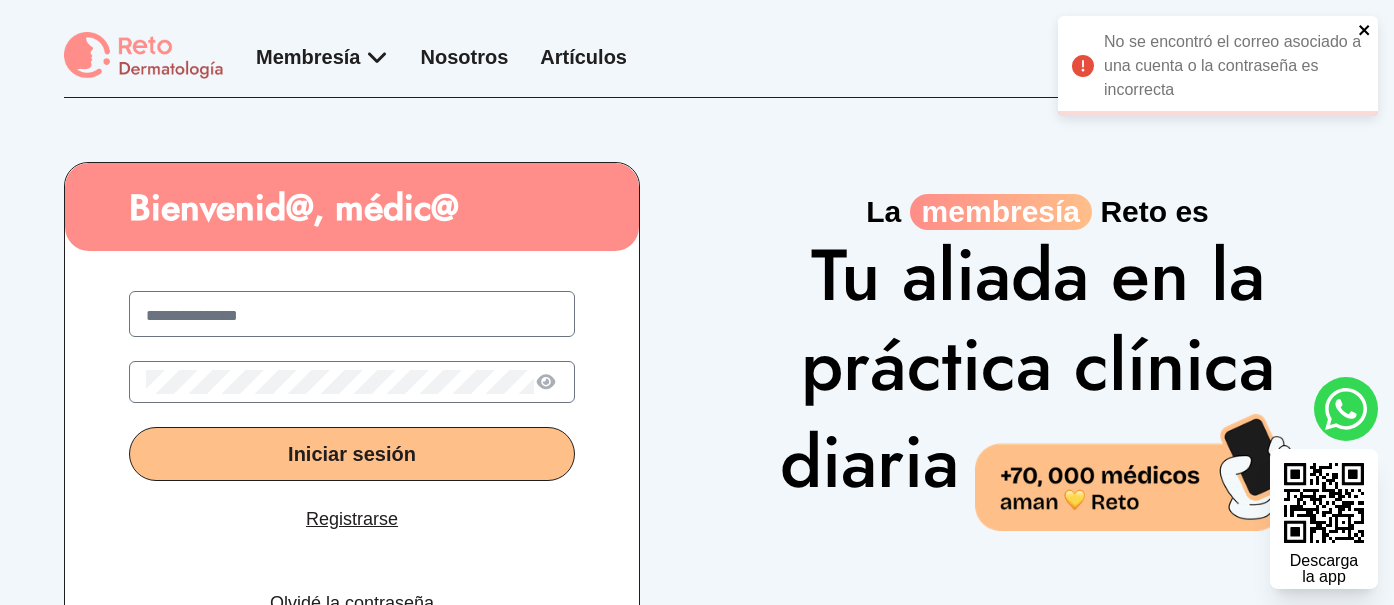 click 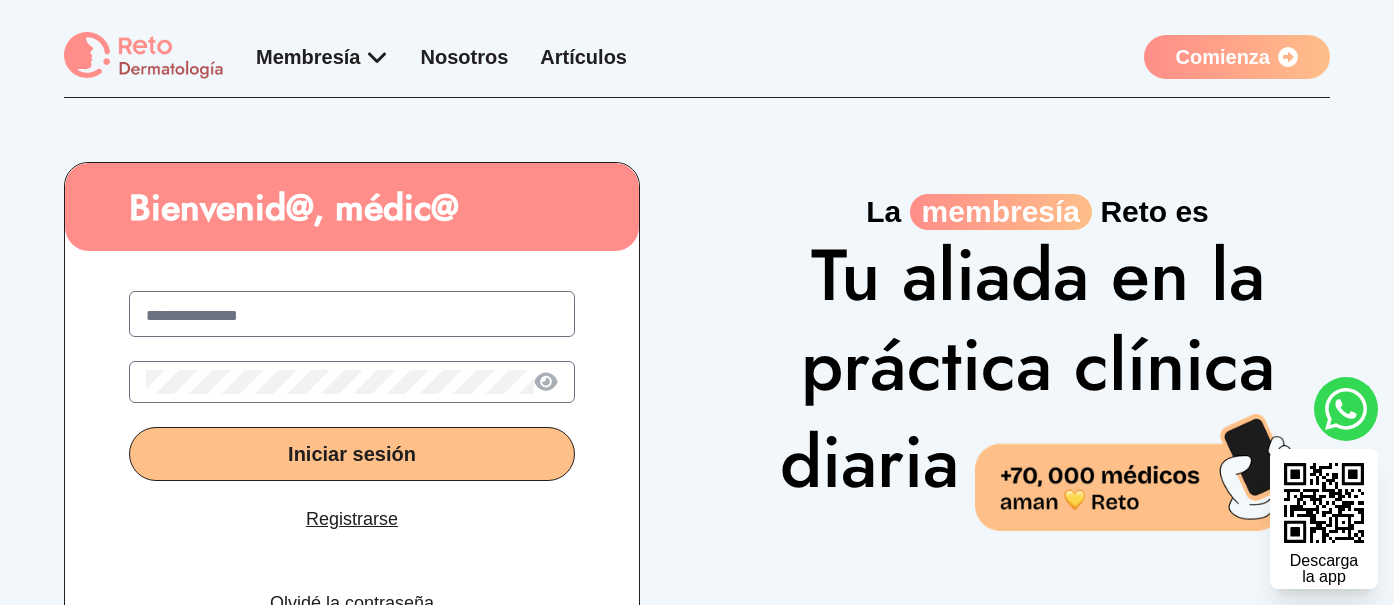 click 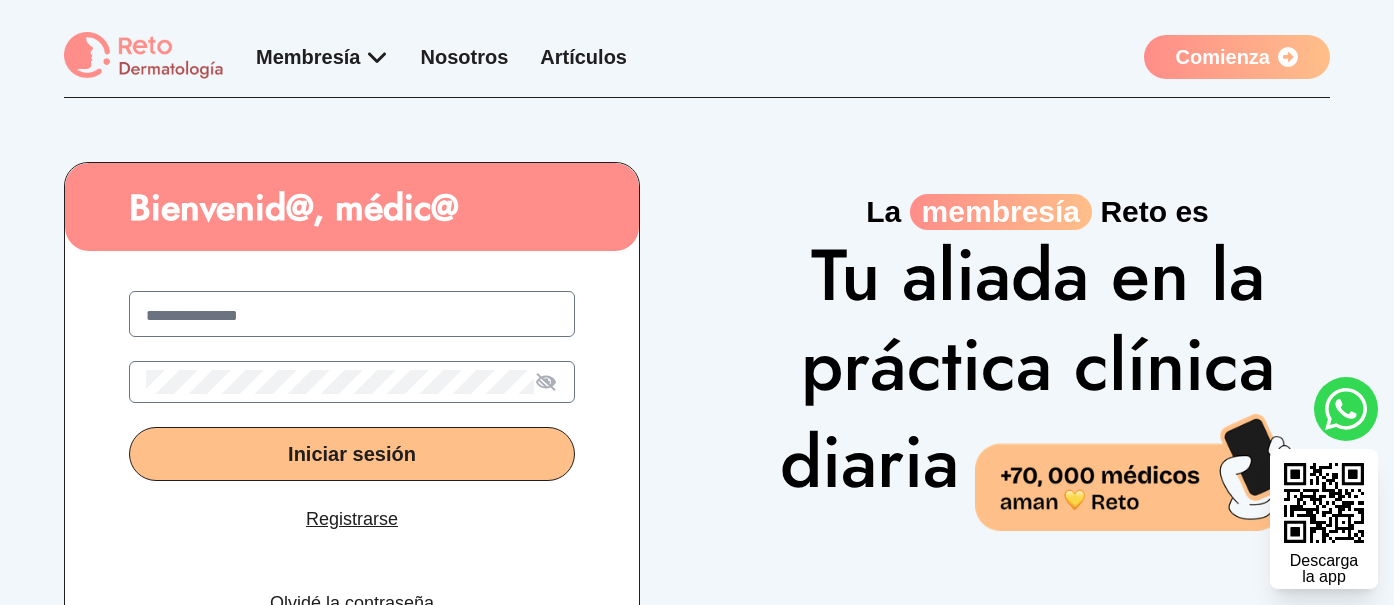 click on "Iniciar sesión" at bounding box center (352, 454) 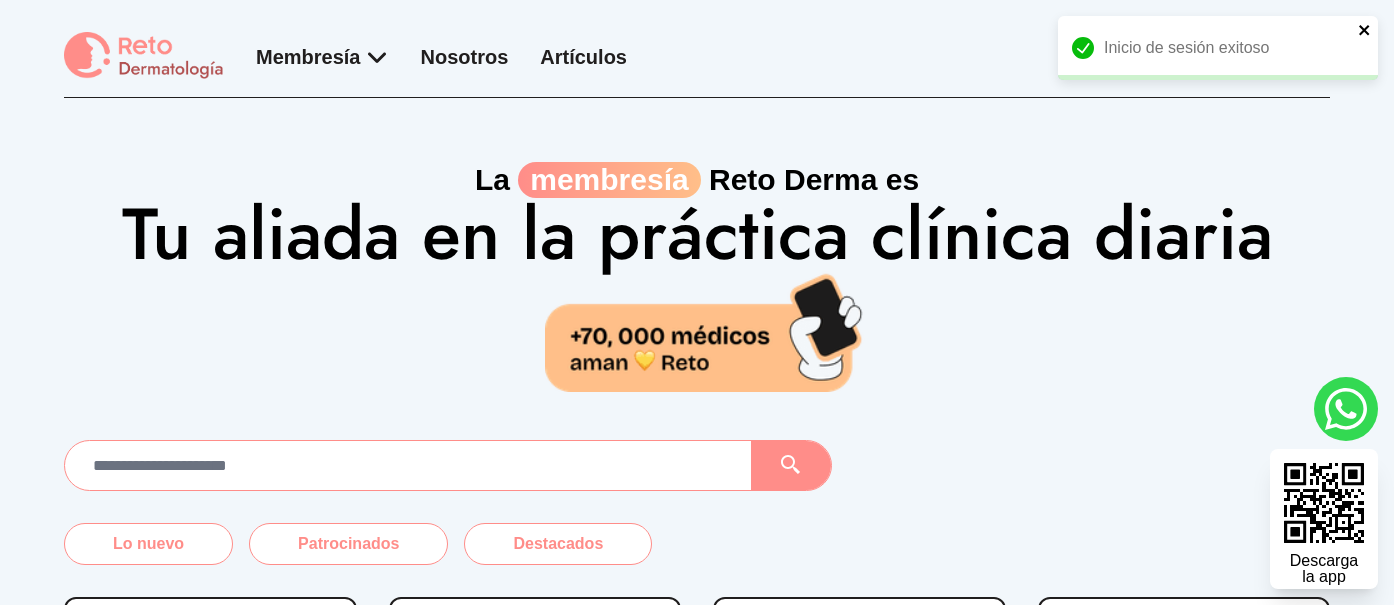 click 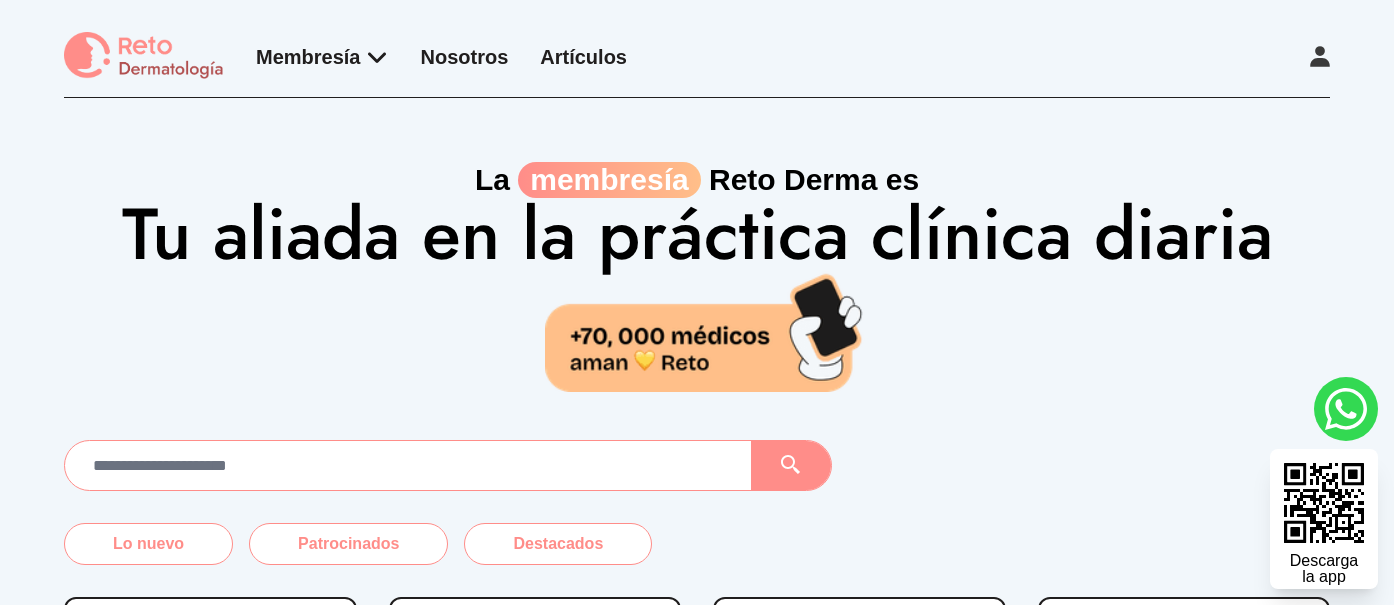 scroll, scrollTop: 7, scrollLeft: 0, axis: vertical 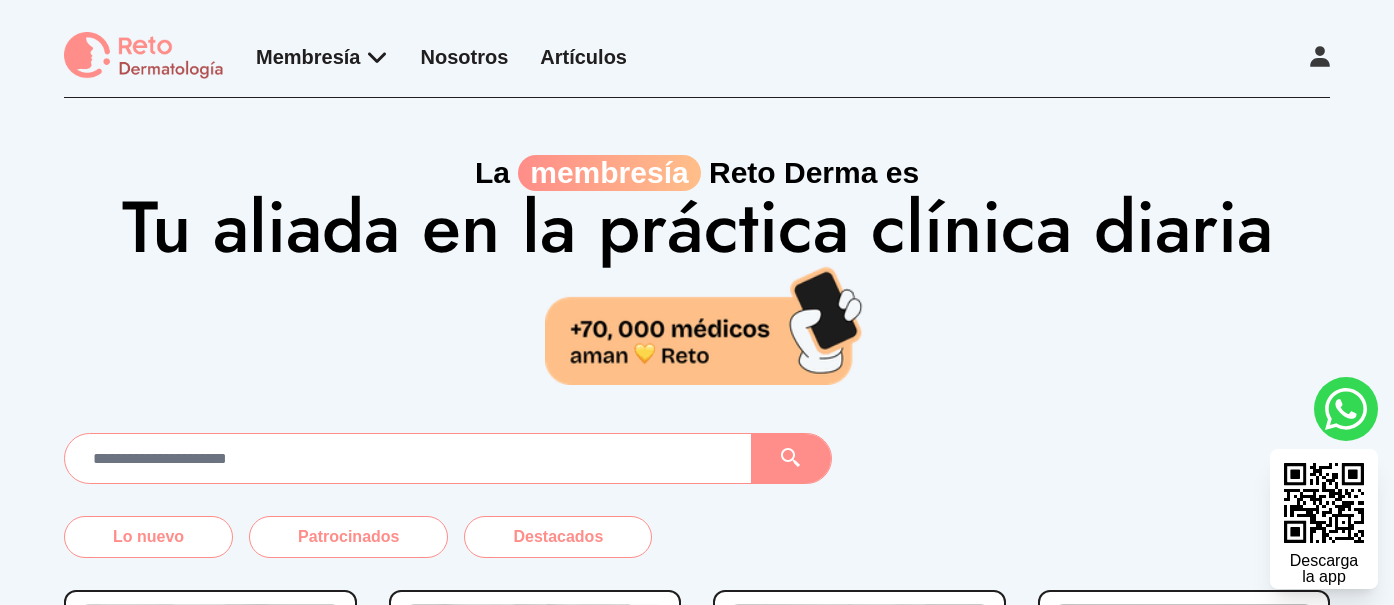click at bounding box center (144, 56) 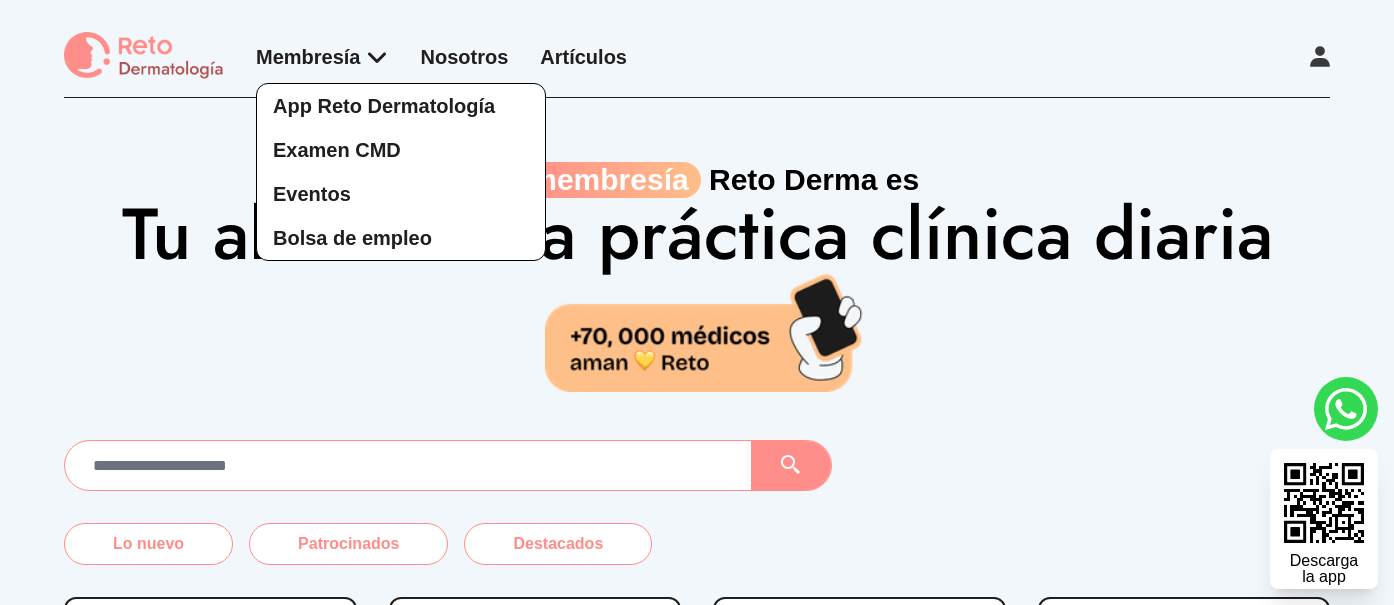 click on "App Reto Dermatología Examen CMD Eventos Bolsa de empleo" at bounding box center (322, 152) 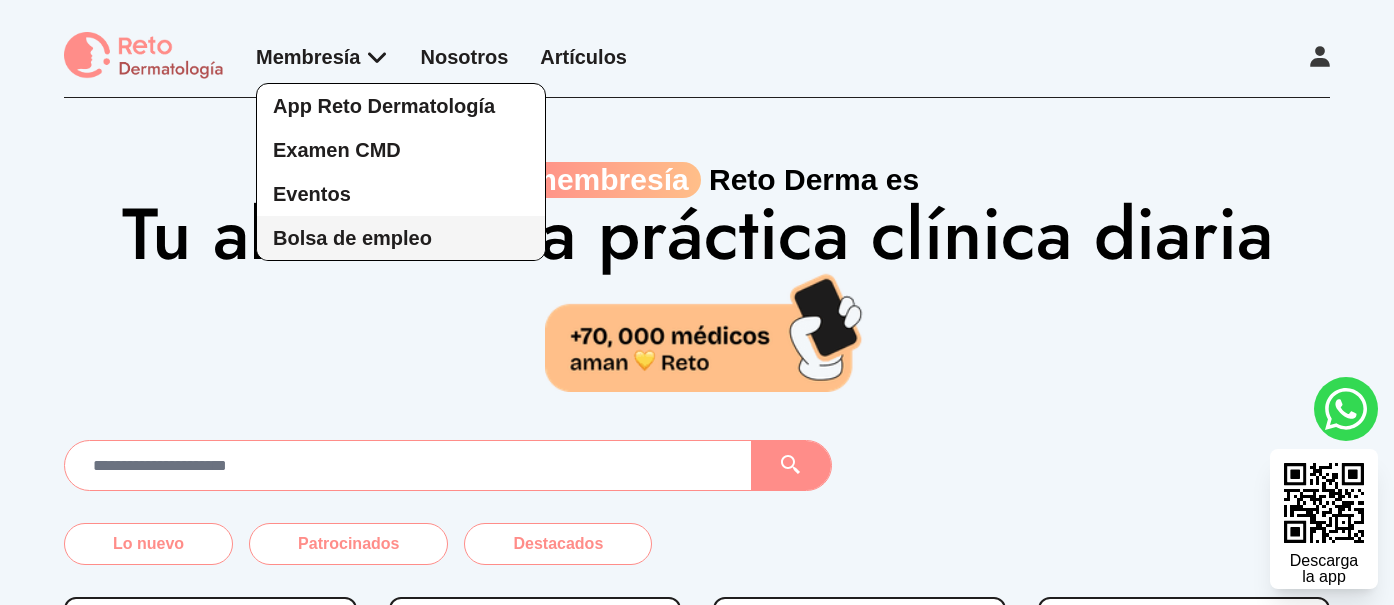 click on "Bolsa de empleo" at bounding box center [352, 238] 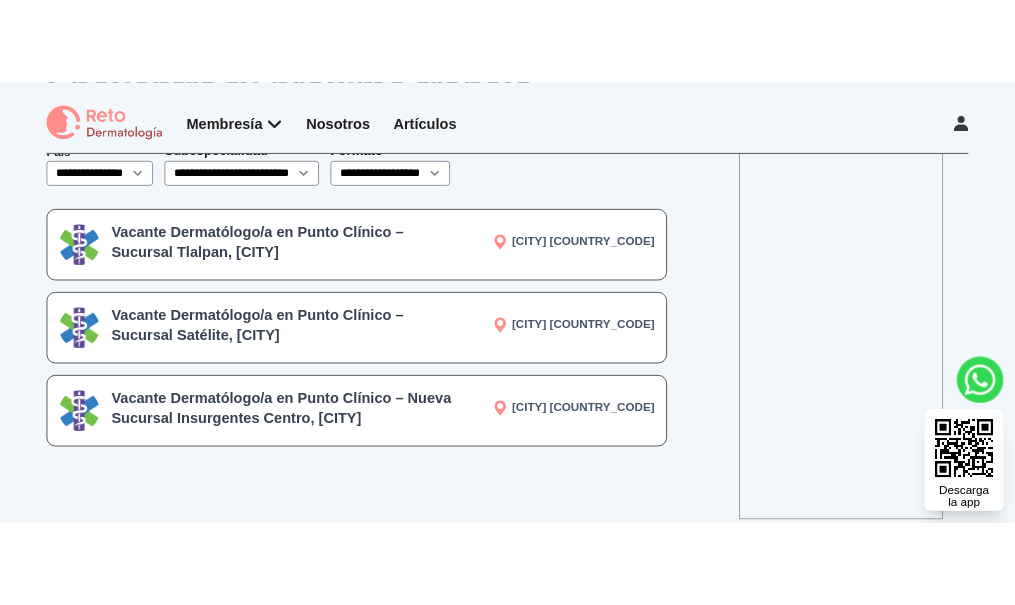 scroll, scrollTop: 156, scrollLeft: 0, axis: vertical 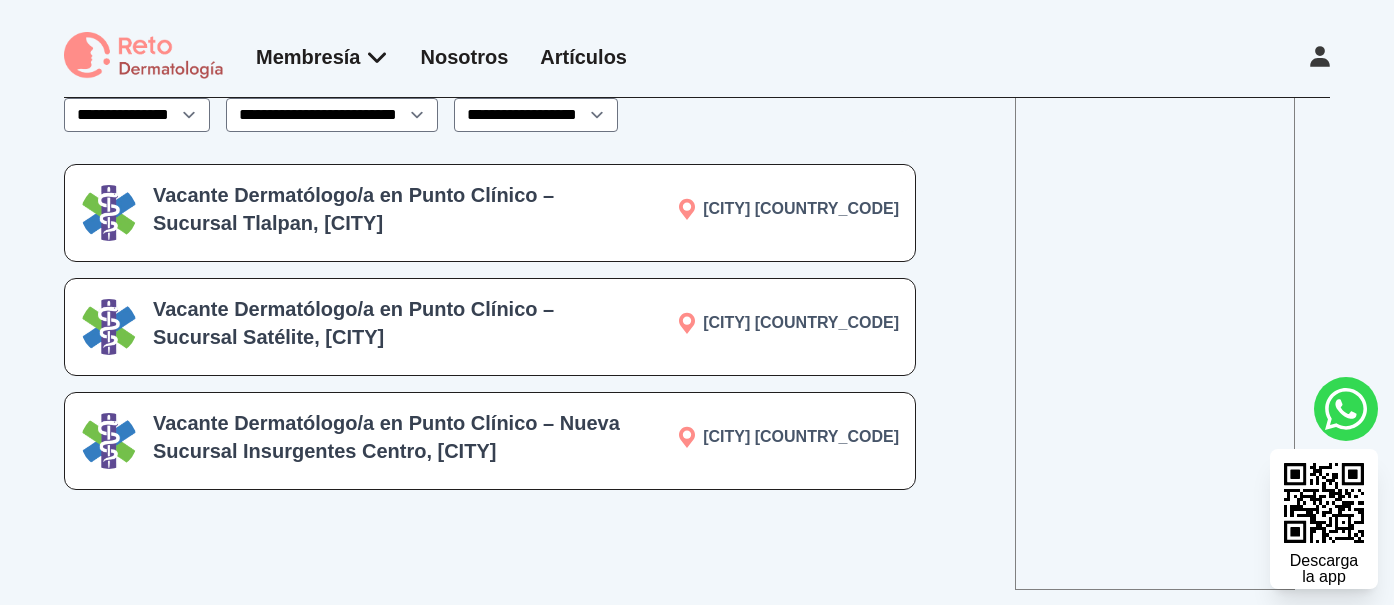 click on "Vacante Dermatólogo/a en Punto Clínico – Sucursal Tlalpan, [CITY]" at bounding box center (396, 209) 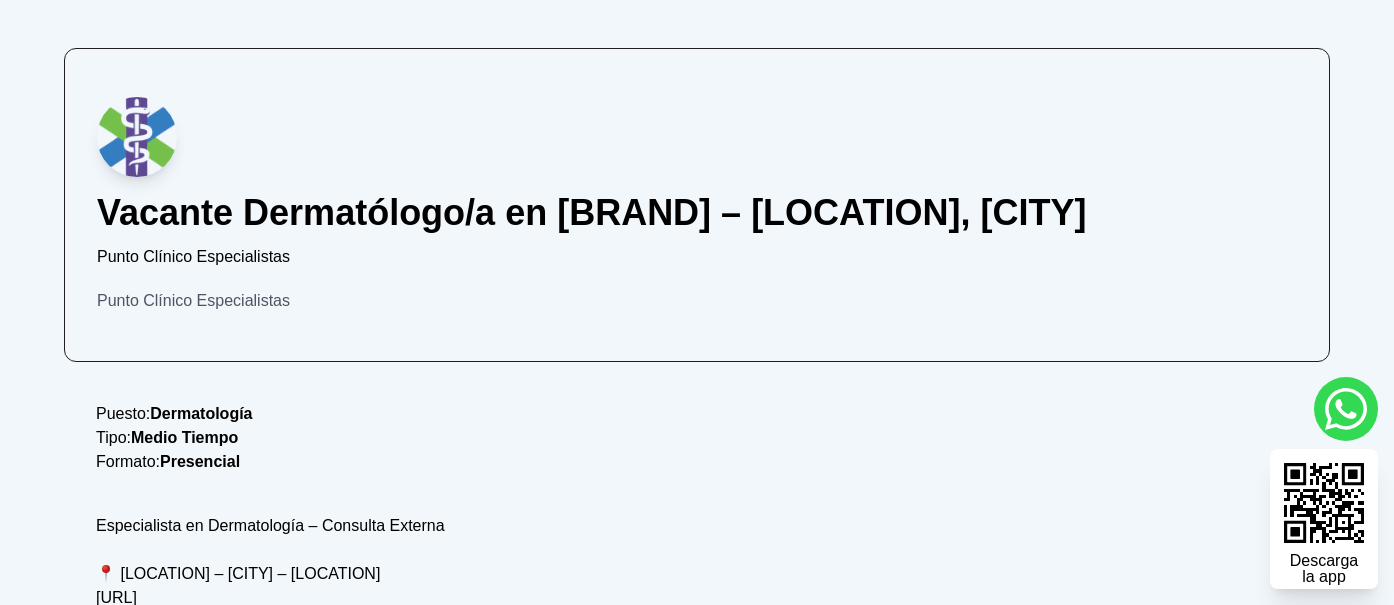 scroll, scrollTop: 0, scrollLeft: 0, axis: both 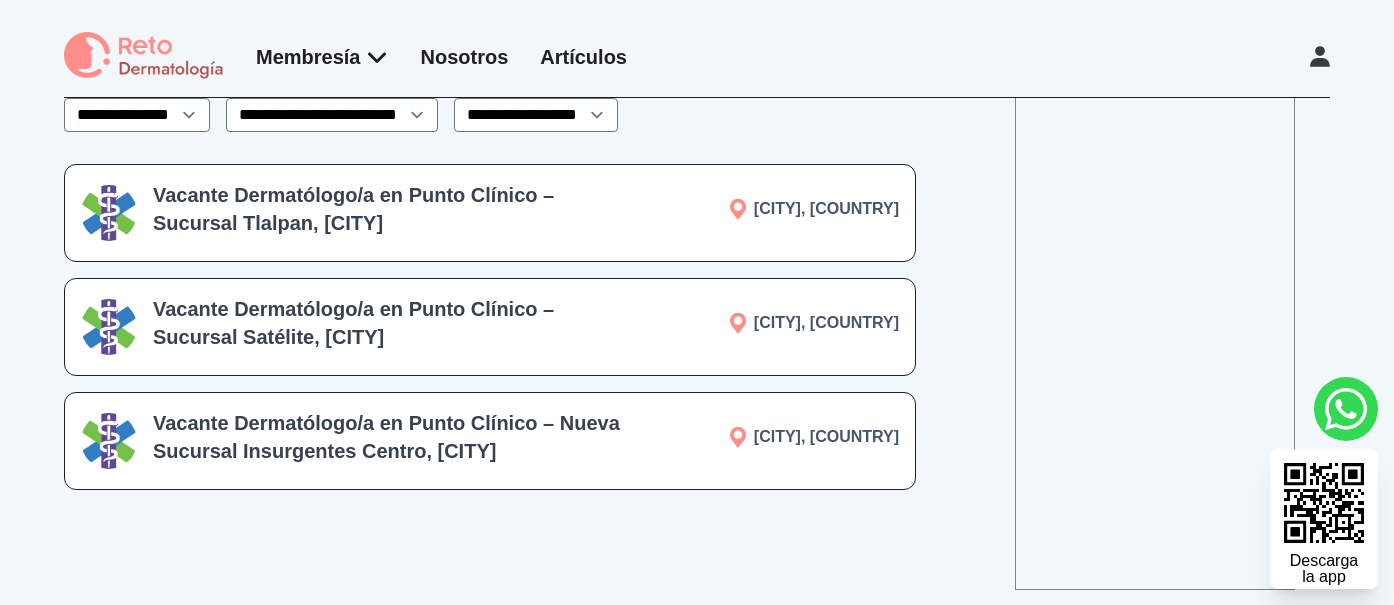 click at bounding box center (144, 56) 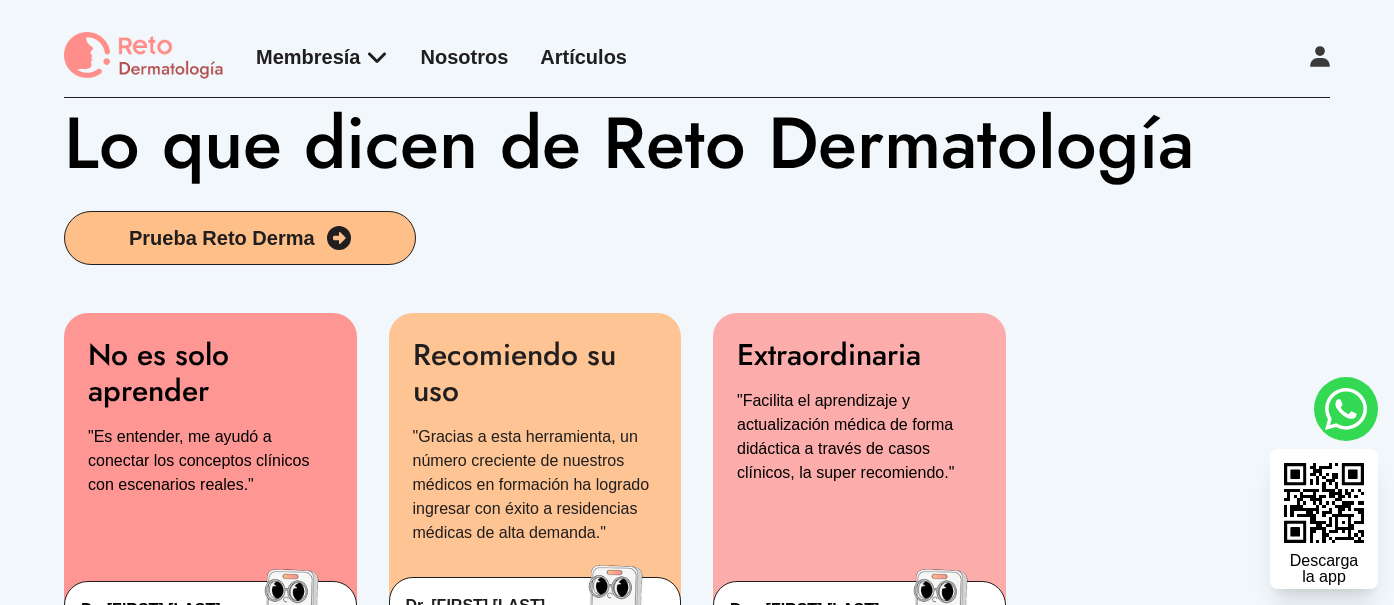 scroll, scrollTop: 3176, scrollLeft: 0, axis: vertical 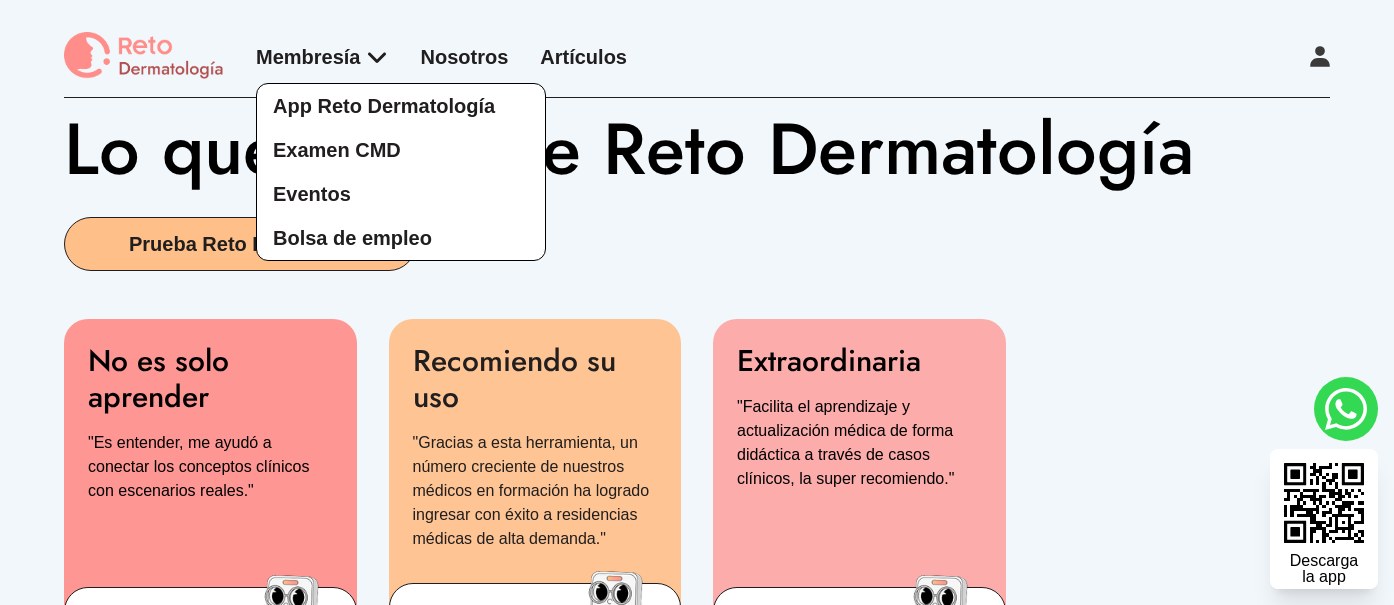click on "App Reto Dermatología Examen CMD Eventos Bolsa de empleo" at bounding box center (322, 152) 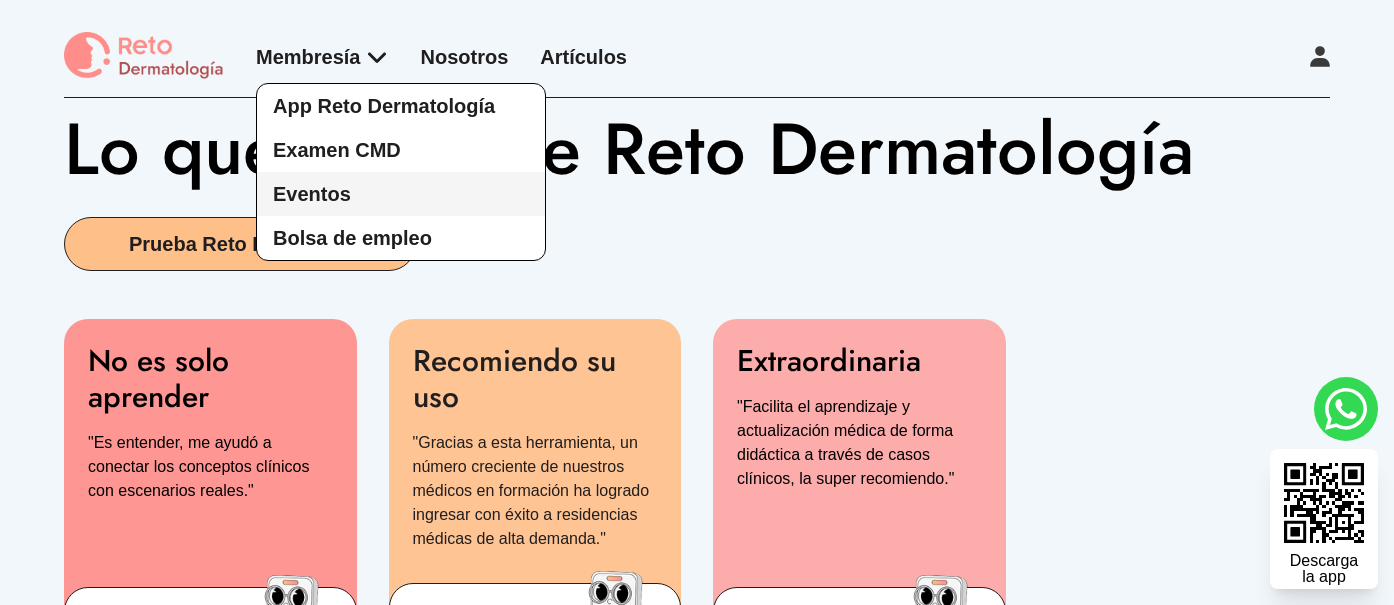 click on "Eventos" at bounding box center (312, 194) 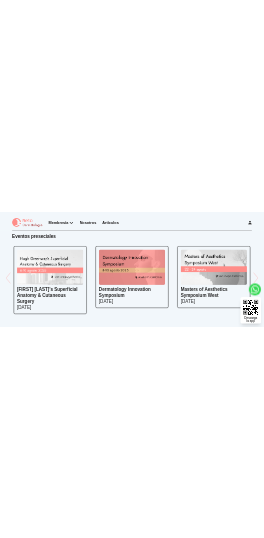 scroll, scrollTop: 678, scrollLeft: 0, axis: vertical 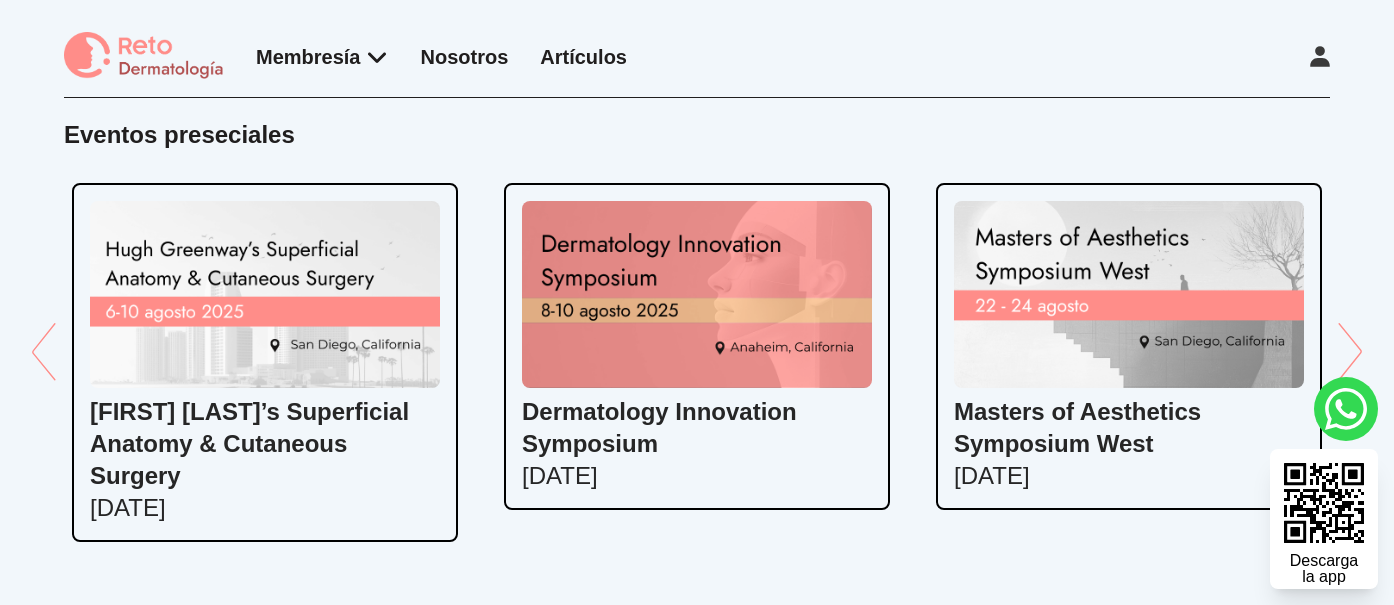 click 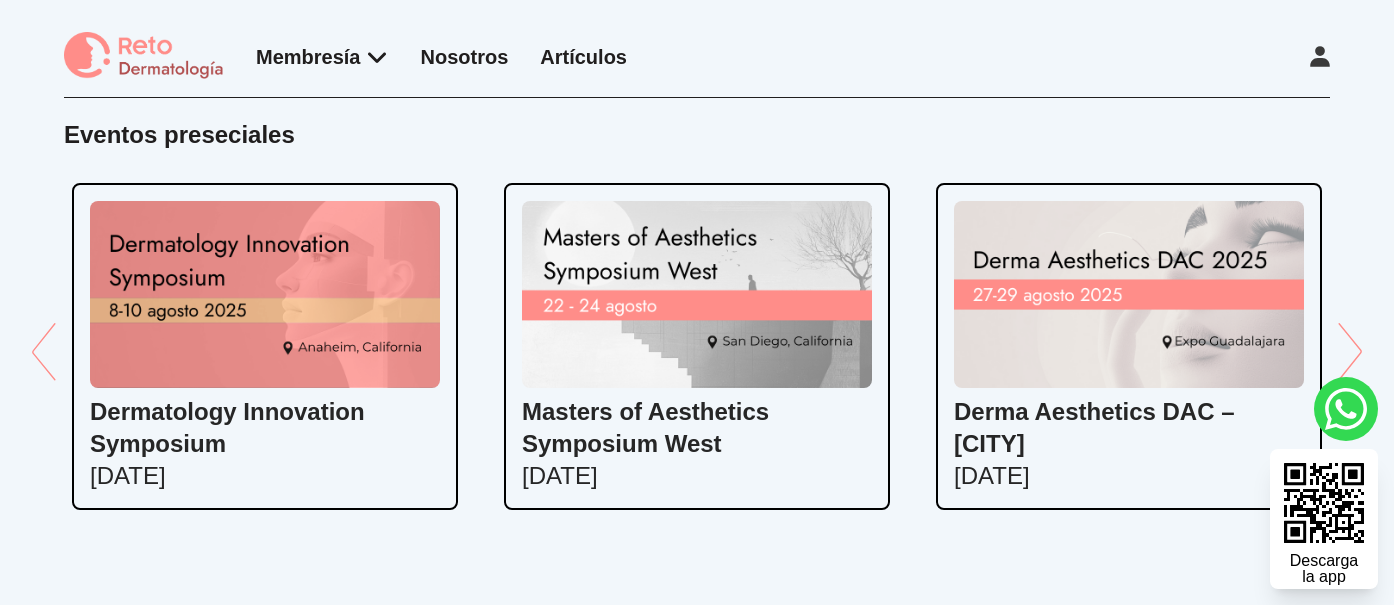 click 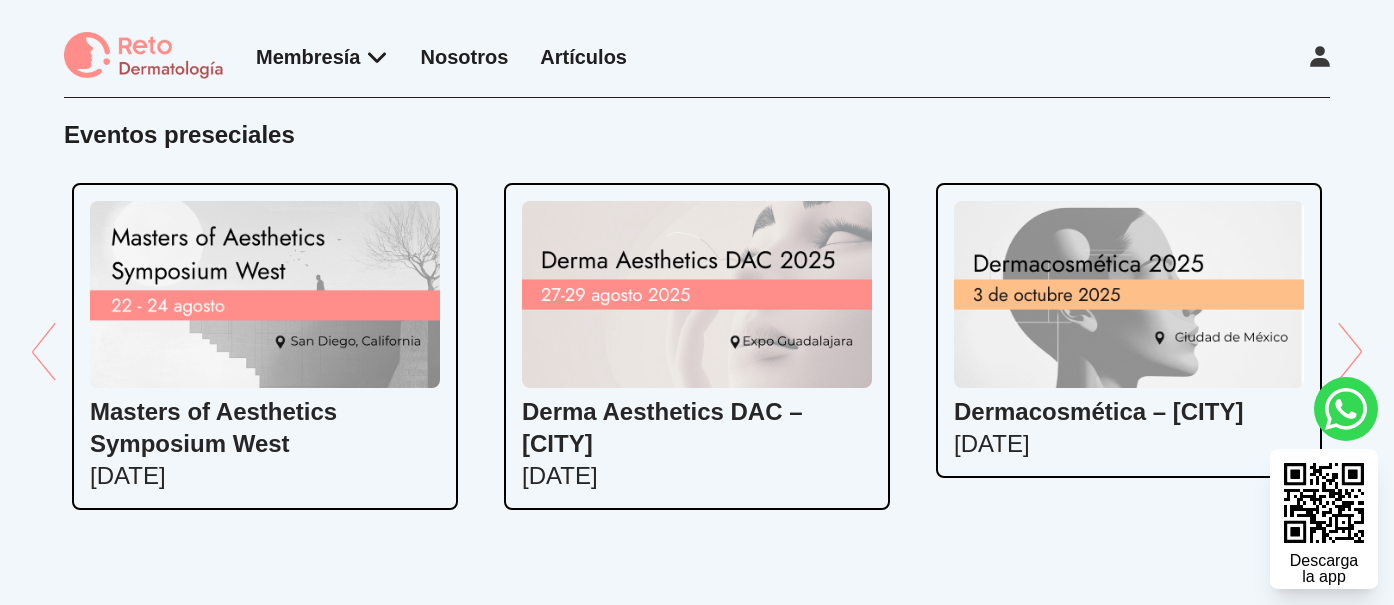 click 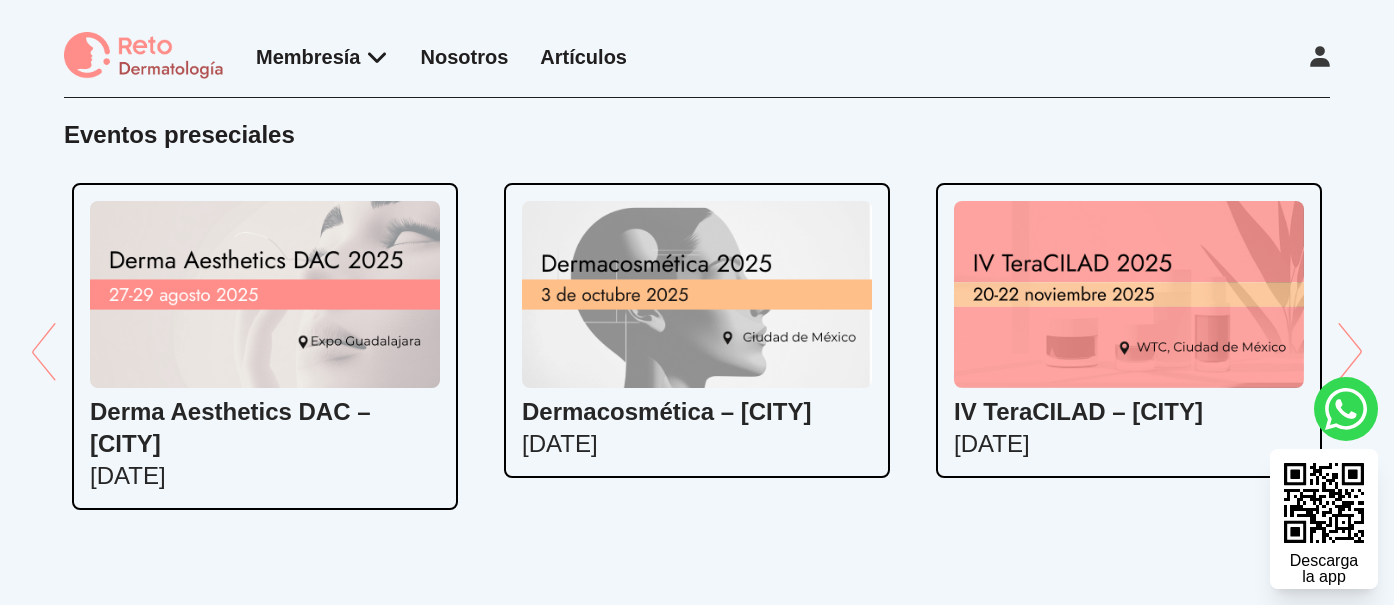 click 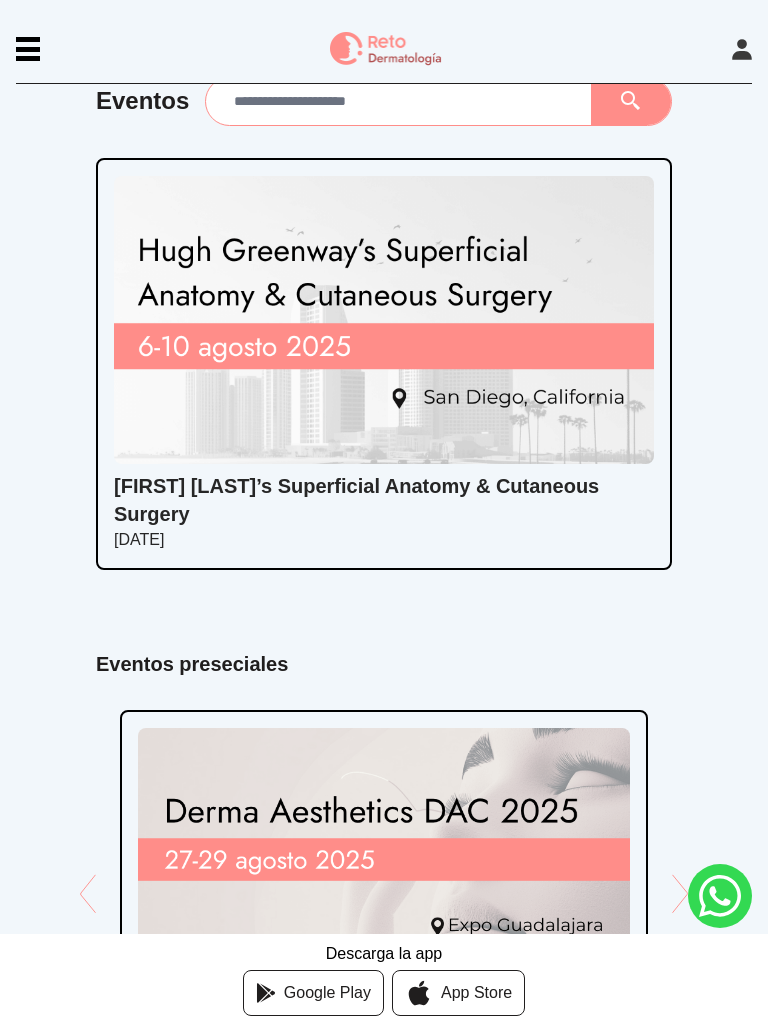 scroll, scrollTop: 0, scrollLeft: 0, axis: both 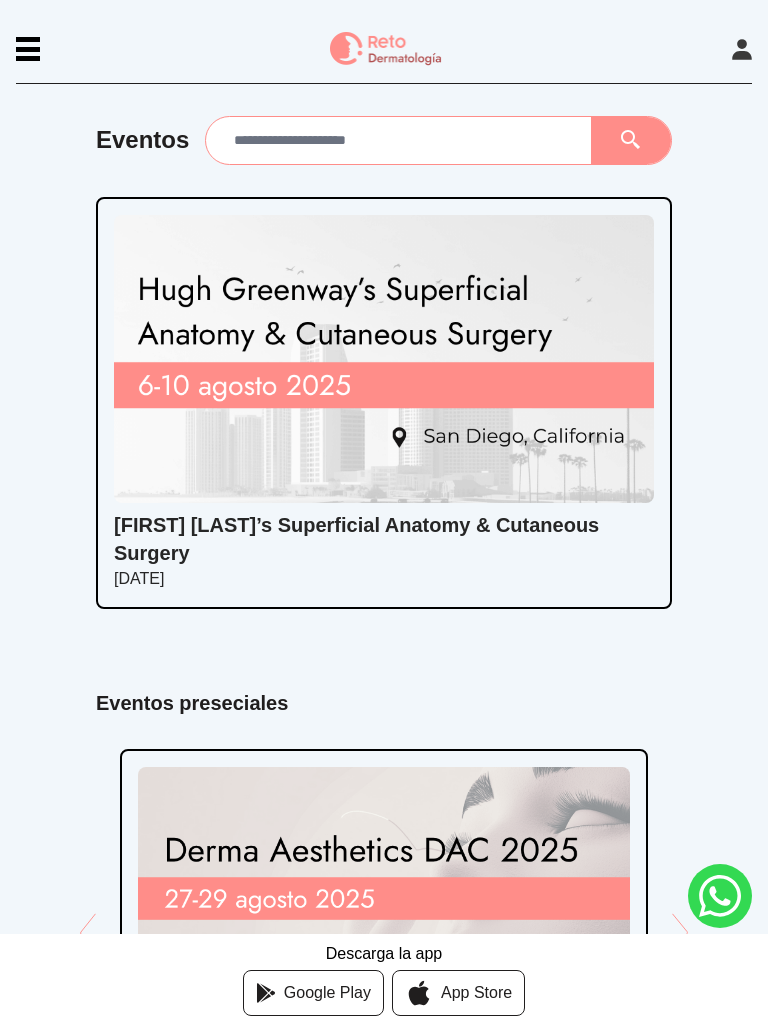 click at bounding box center (28, 49) 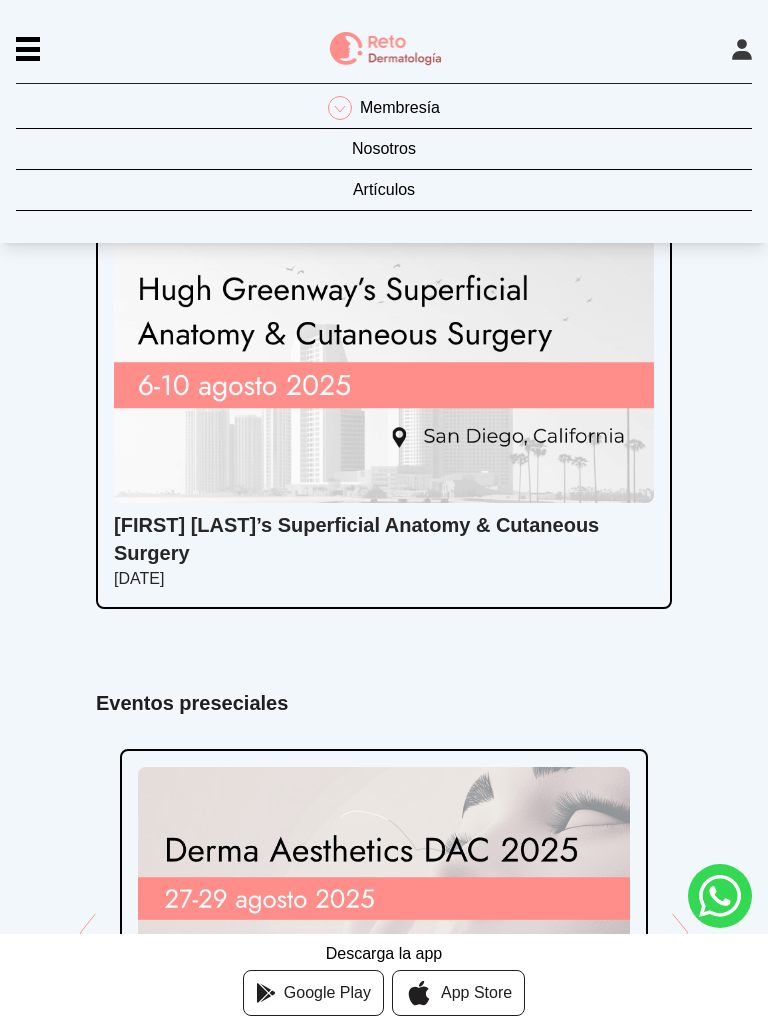 click 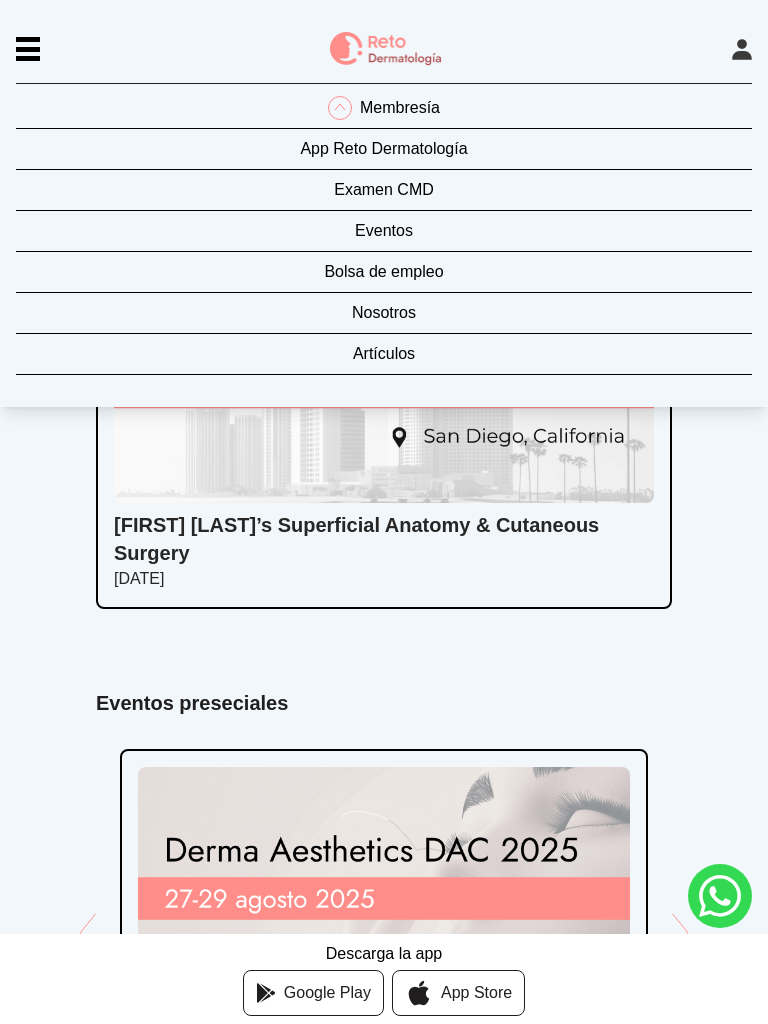 click on "App Reto Dermatología" at bounding box center (384, 153) 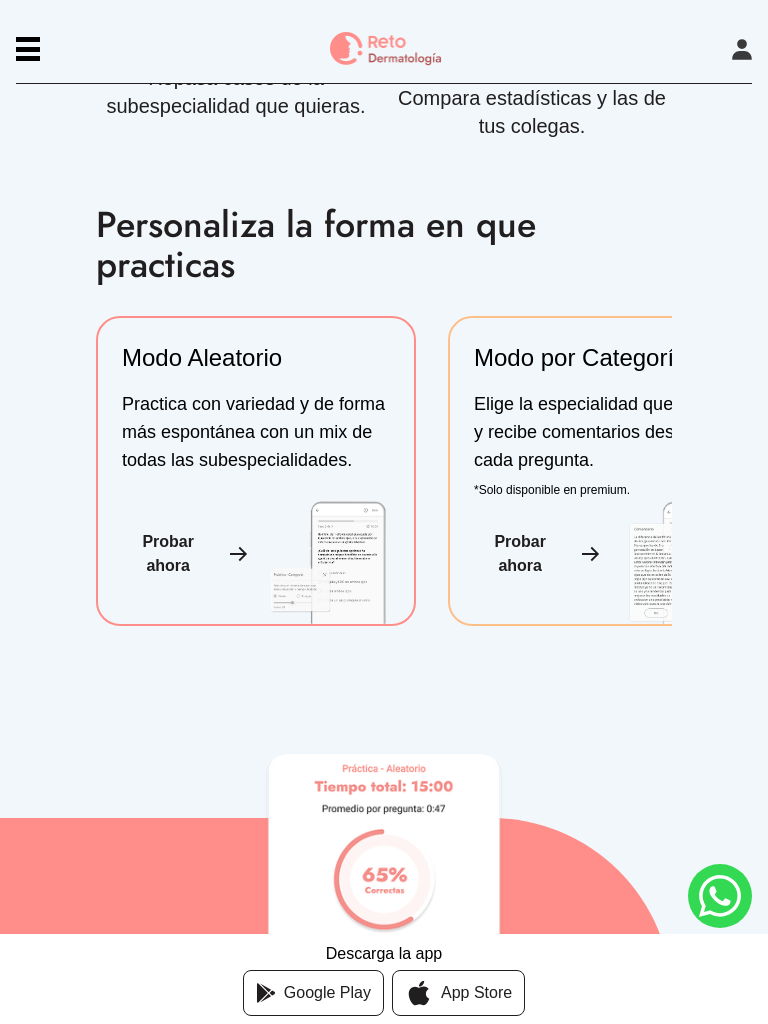 scroll, scrollTop: 2663, scrollLeft: 0, axis: vertical 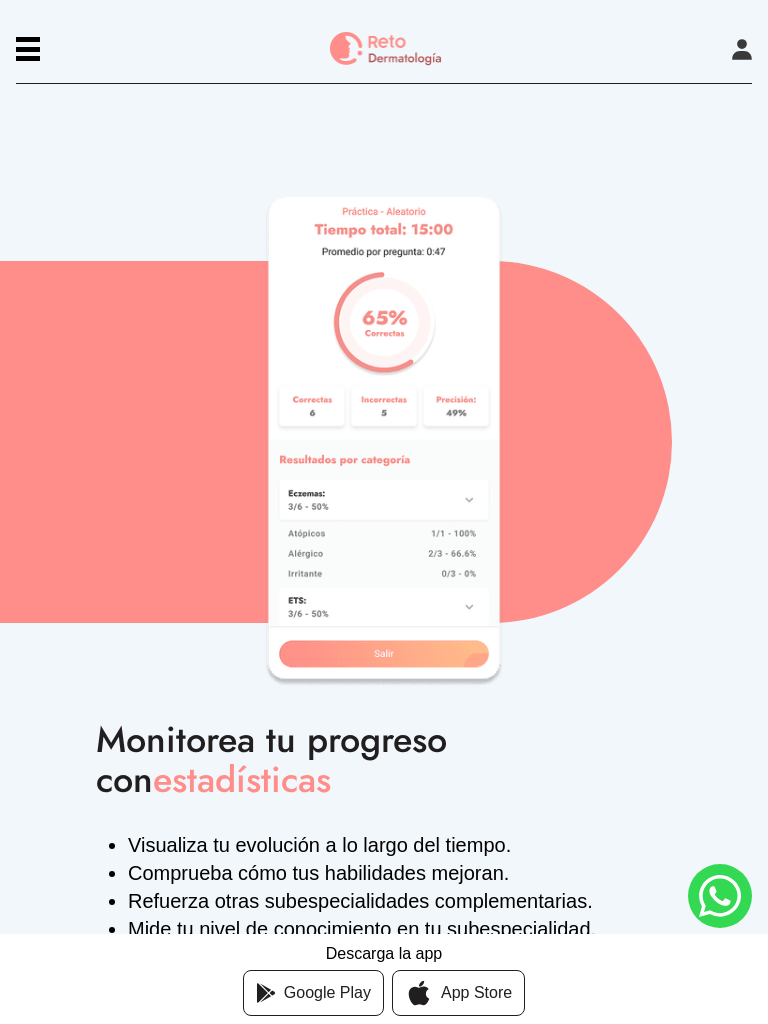 click at bounding box center (28, 49) 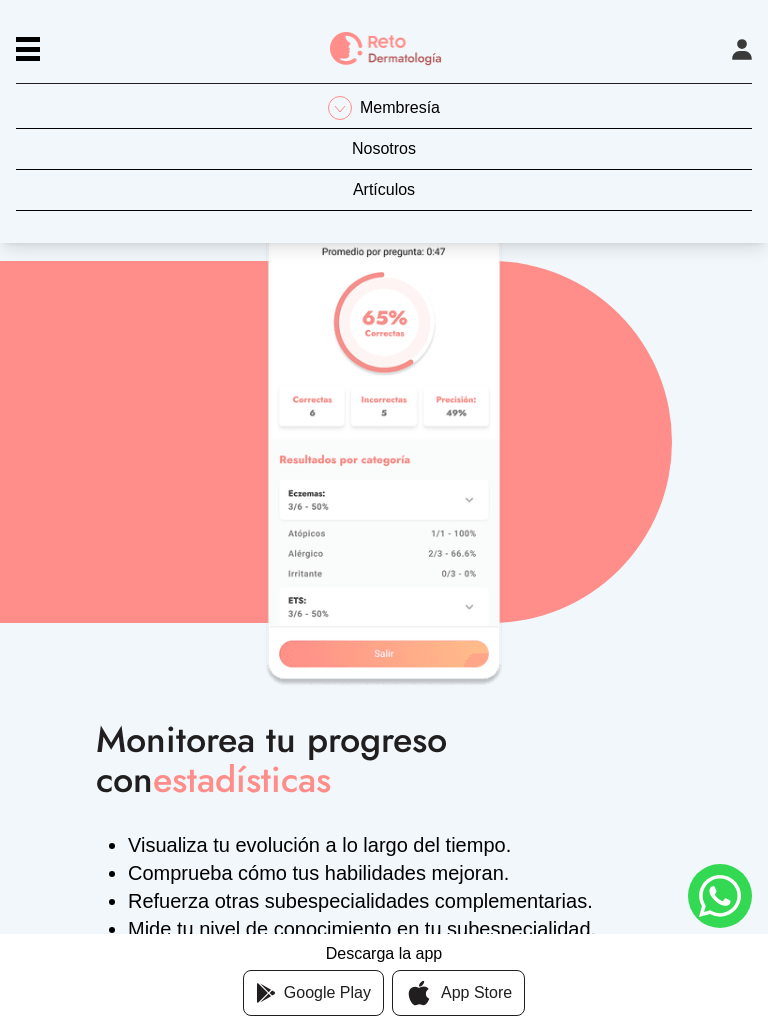 click 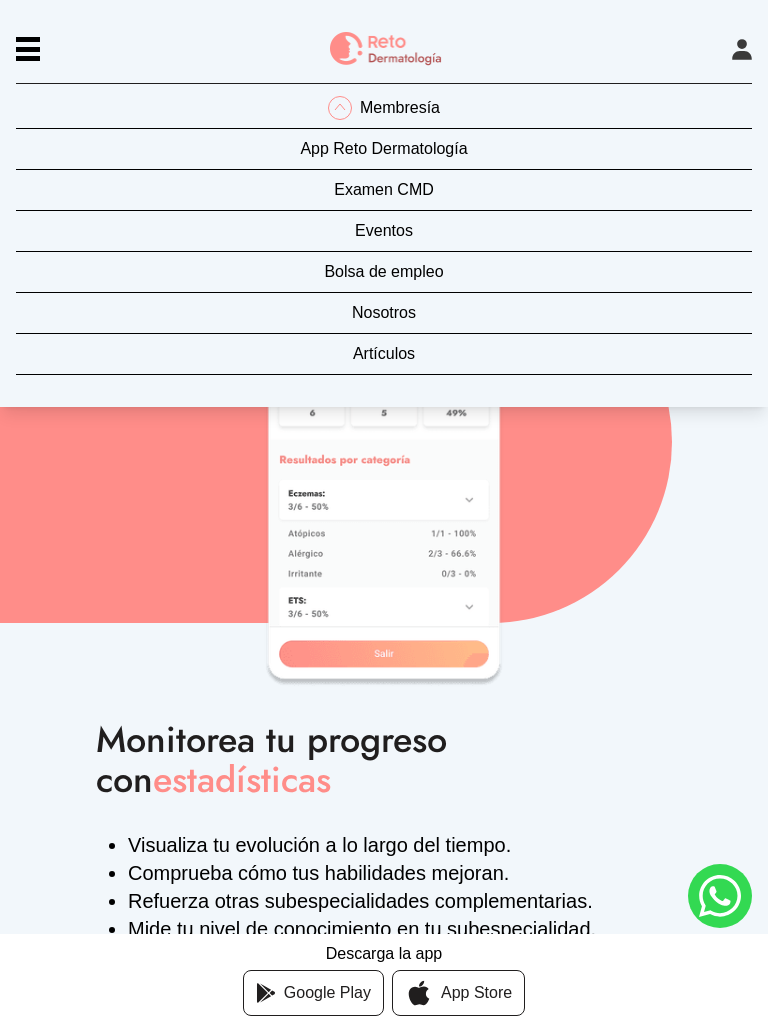 click on "Examen CMD" at bounding box center (384, 194) 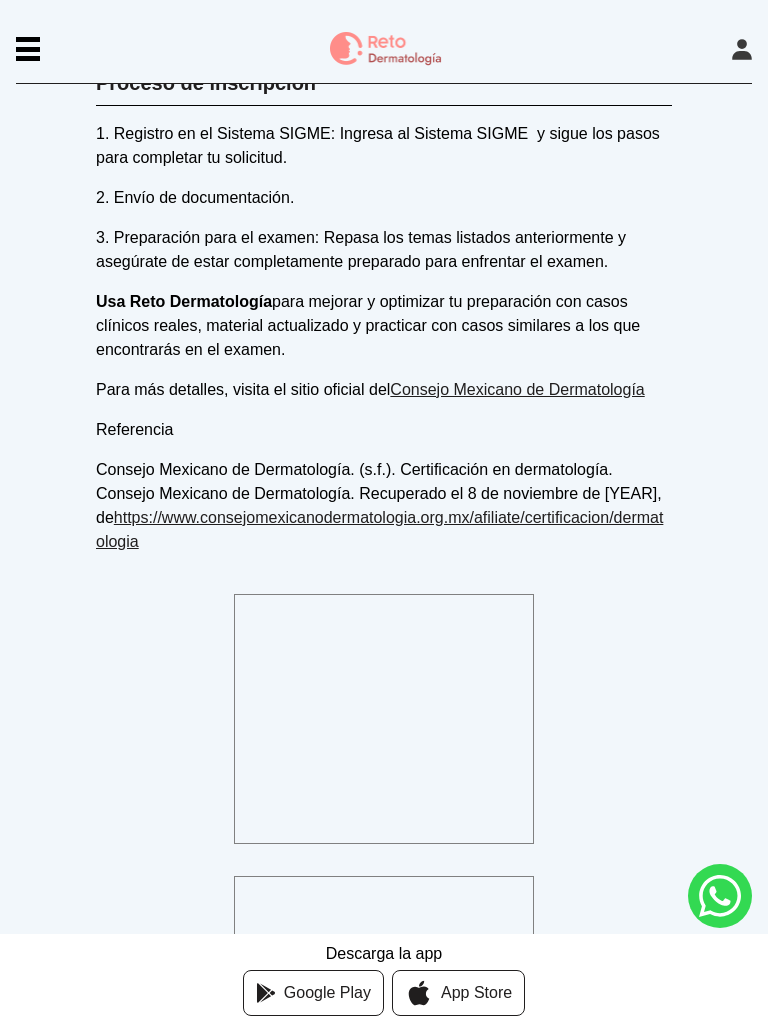 scroll, scrollTop: 1335, scrollLeft: 0, axis: vertical 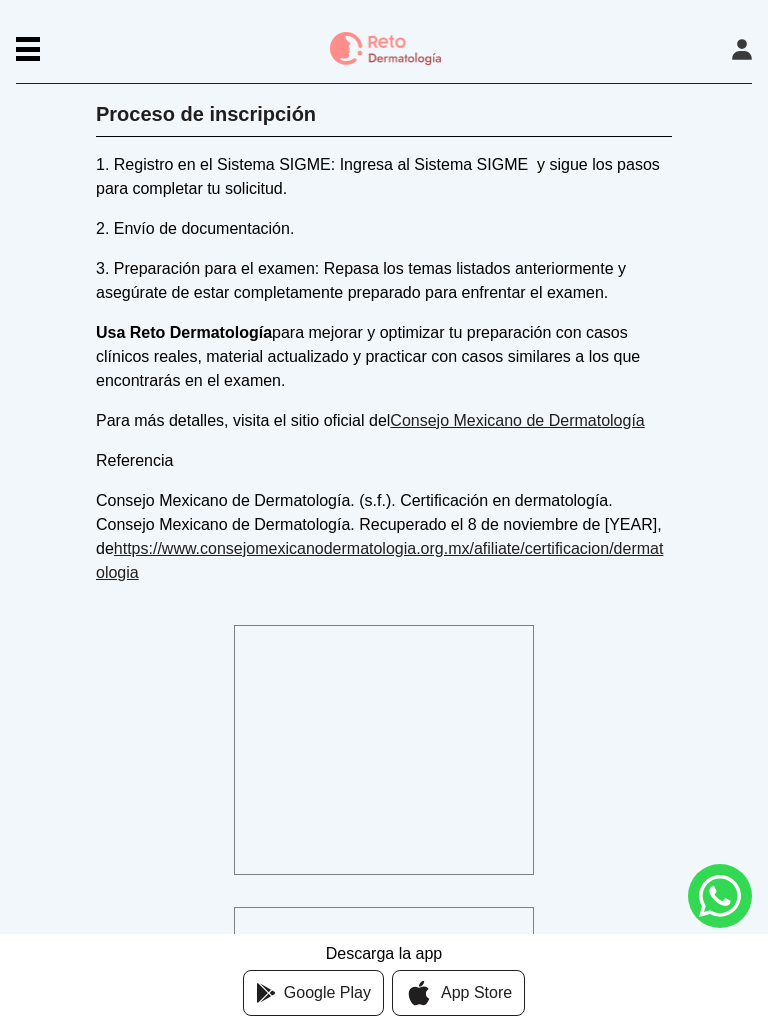 click at bounding box center (28, 49) 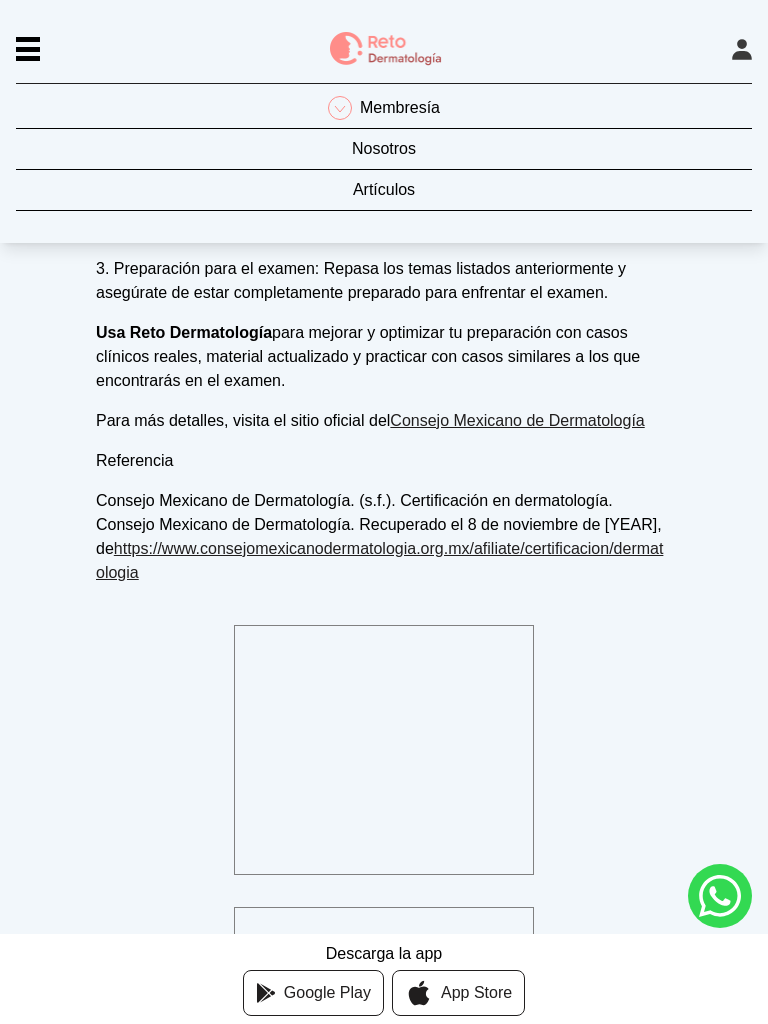 click 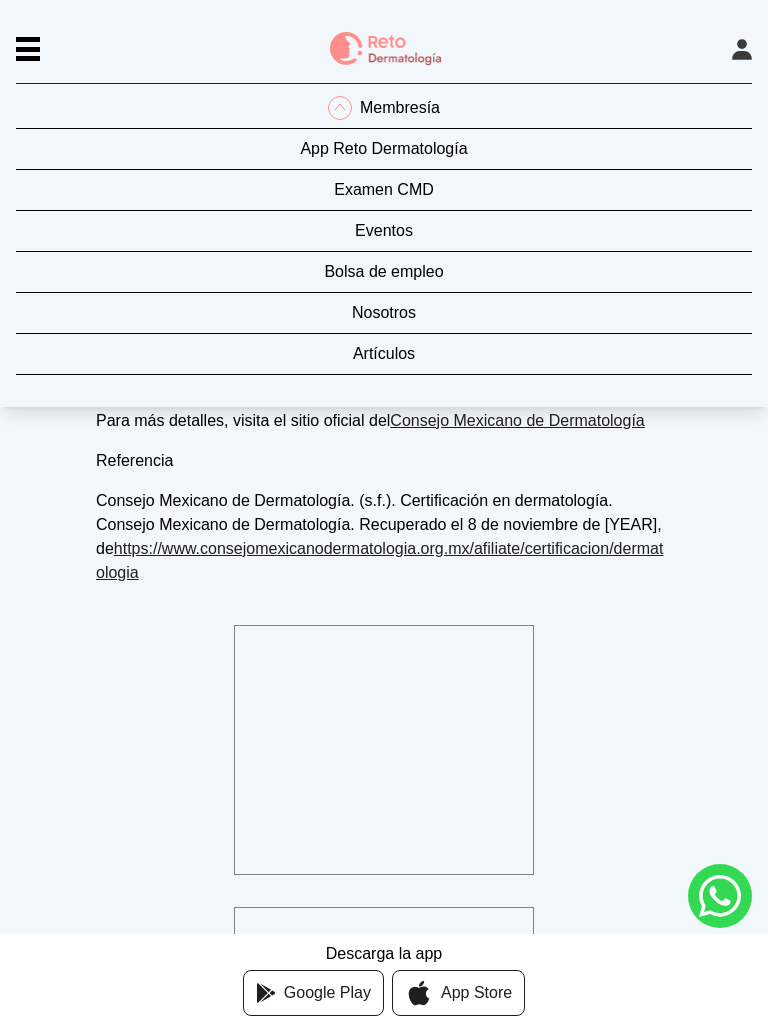 click on "Bolsa de empleo" at bounding box center [384, 276] 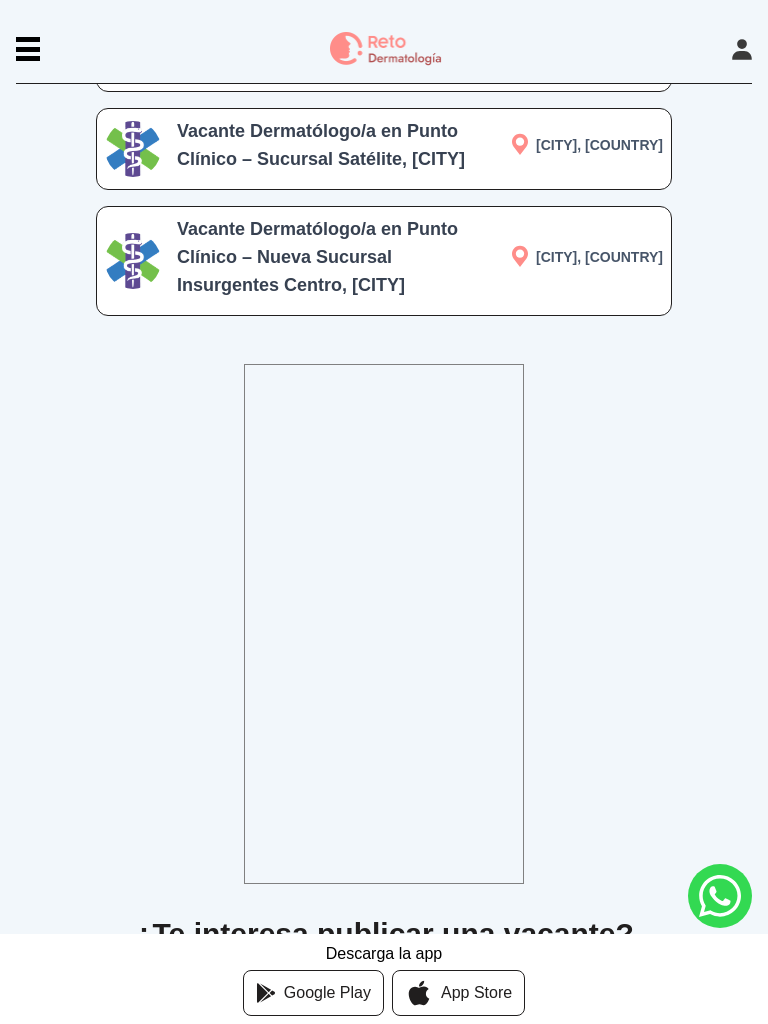 scroll, scrollTop: 0, scrollLeft: 0, axis: both 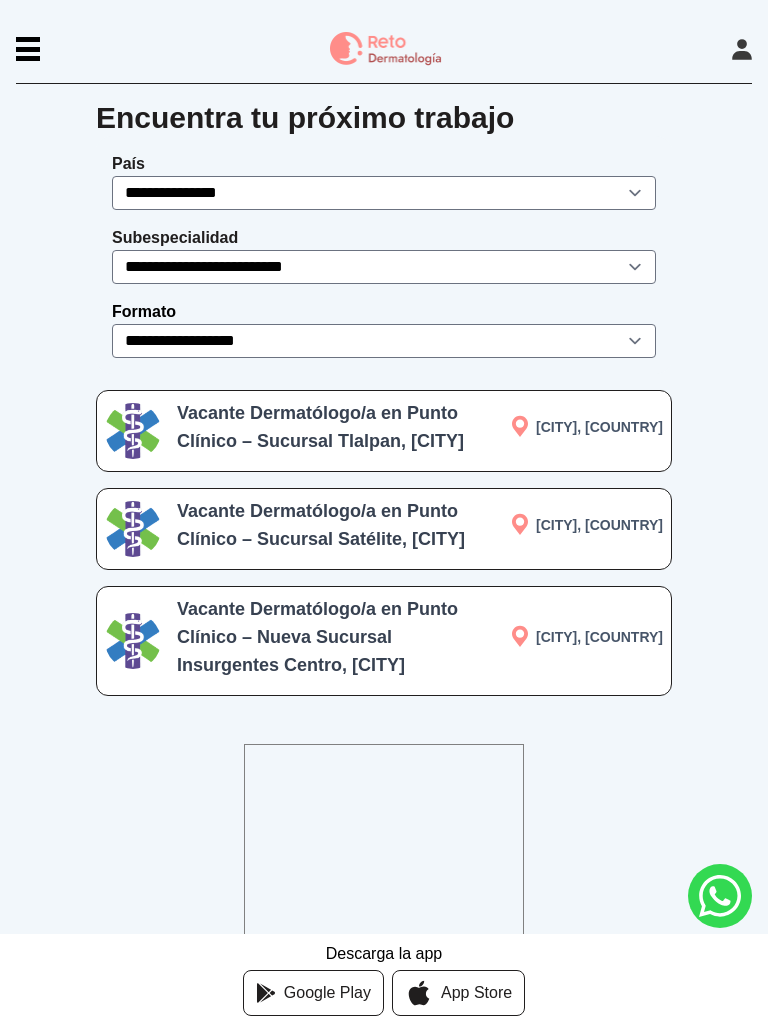click at bounding box center (386, 49) 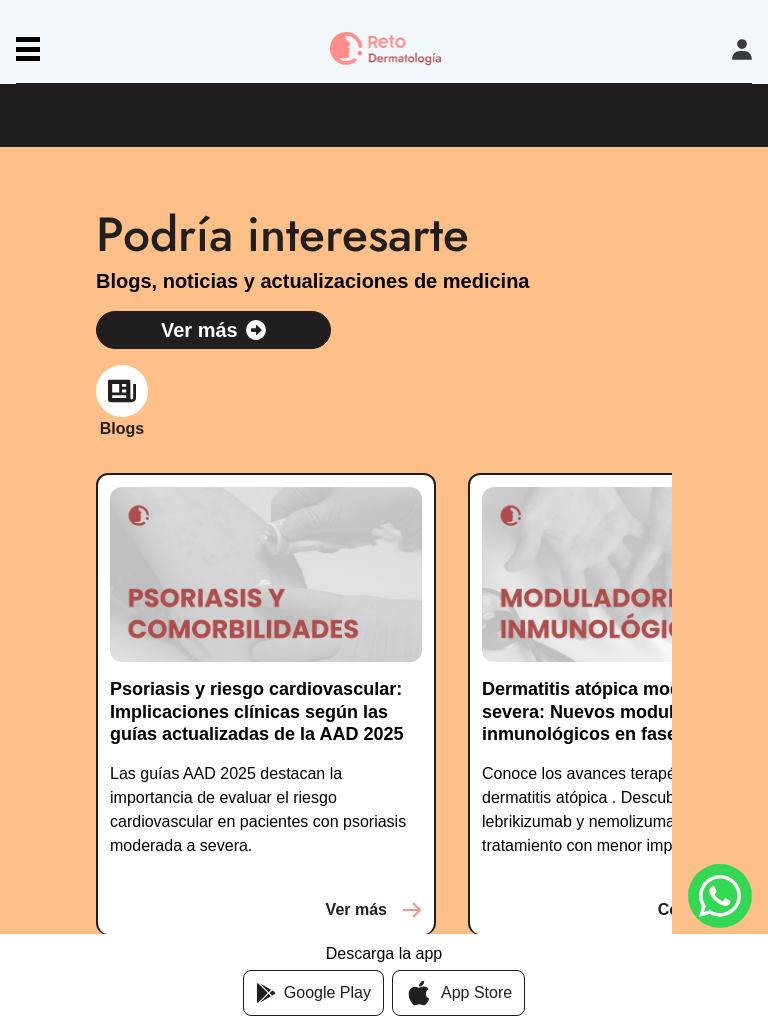 scroll, scrollTop: 7053, scrollLeft: 0, axis: vertical 